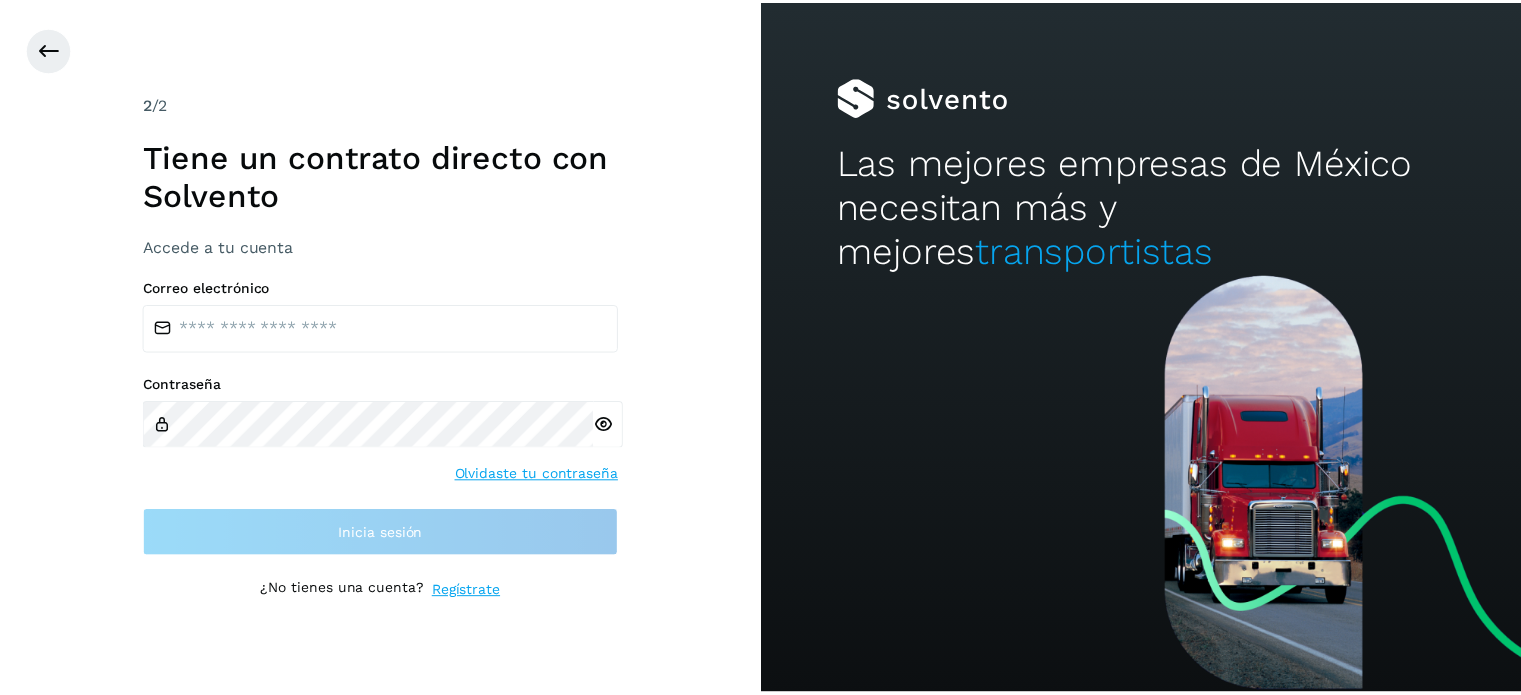 scroll, scrollTop: 0, scrollLeft: 0, axis: both 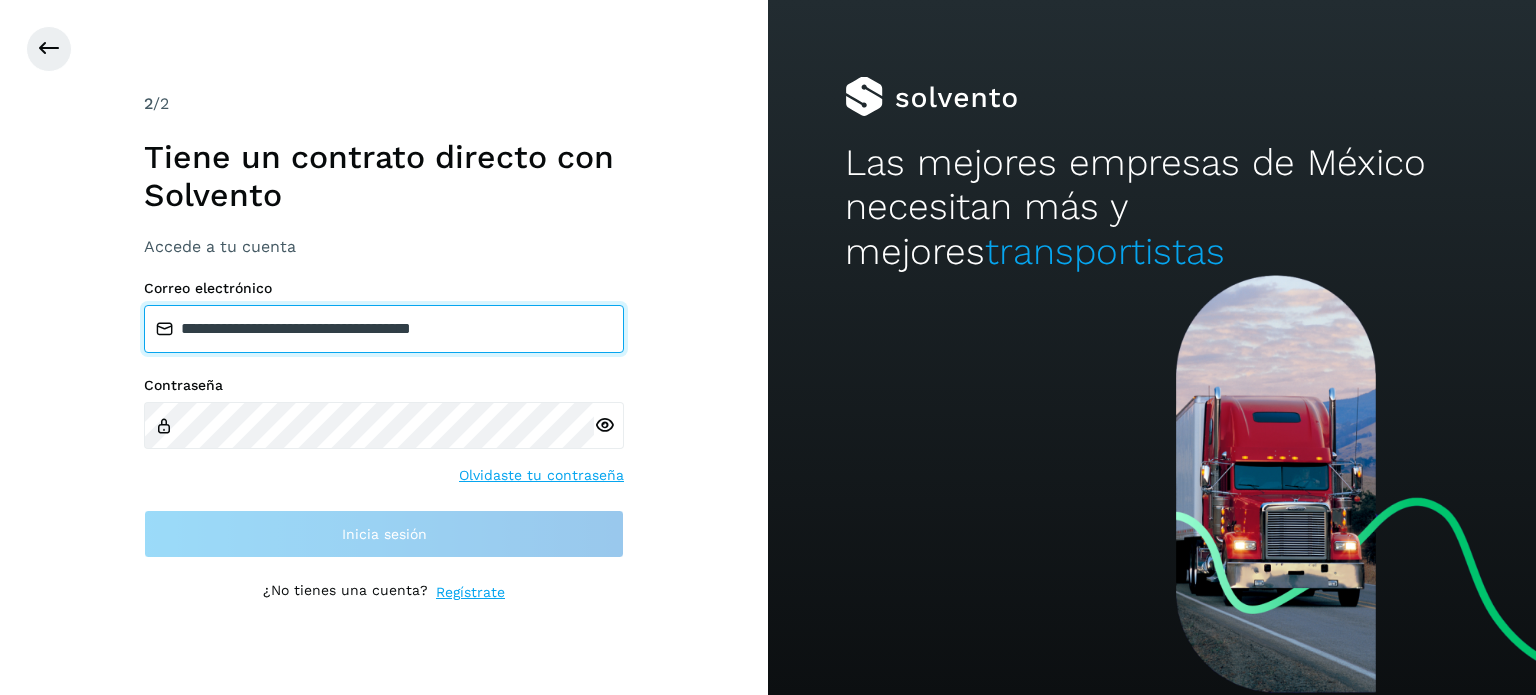 click on "**********" at bounding box center [384, 329] 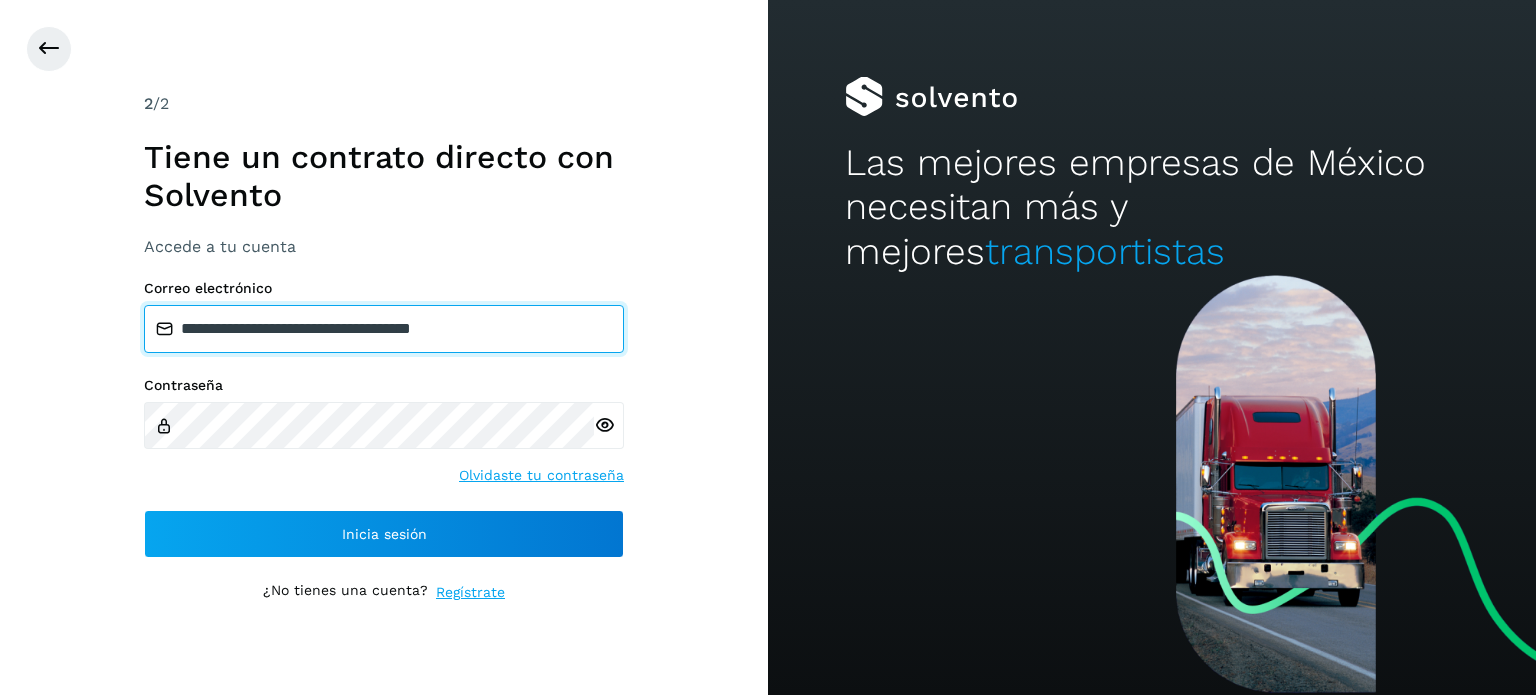 type on "**********" 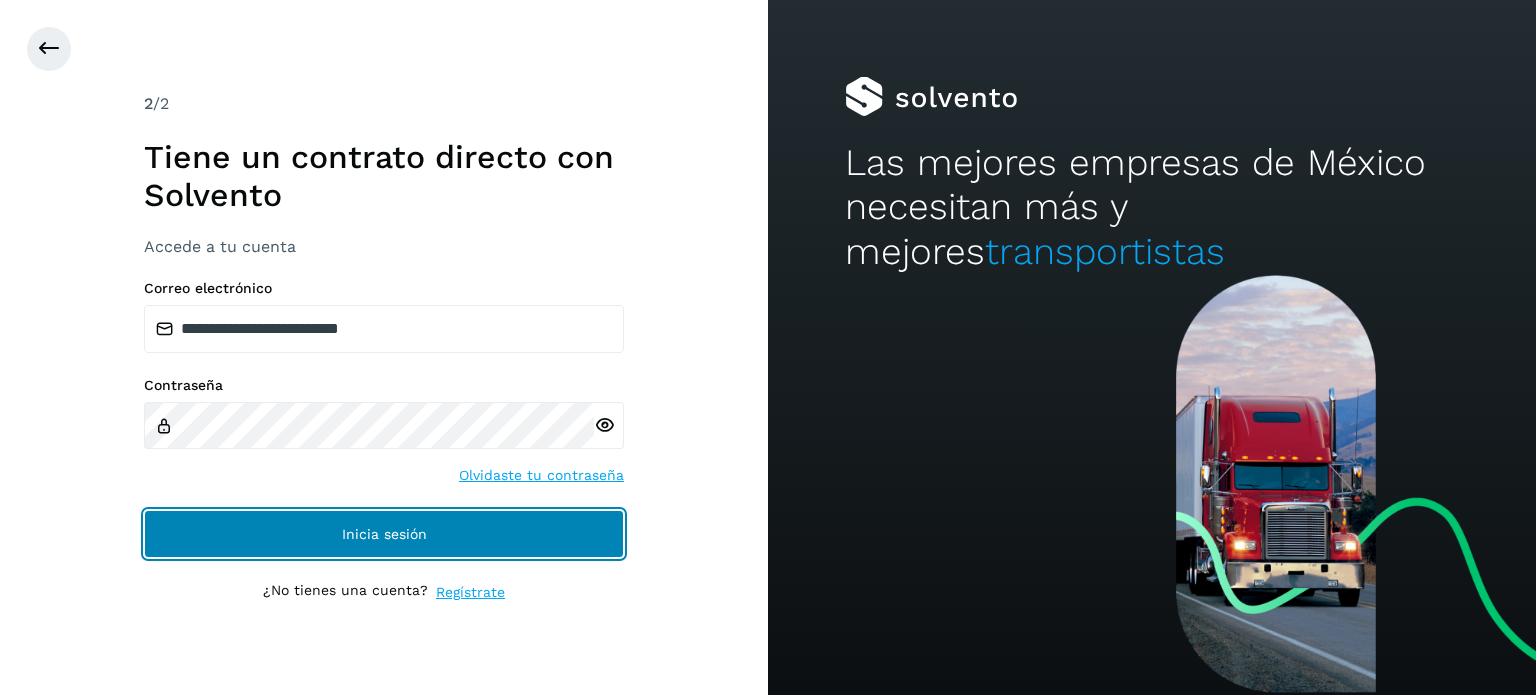click on "Inicia sesión" at bounding box center (384, 534) 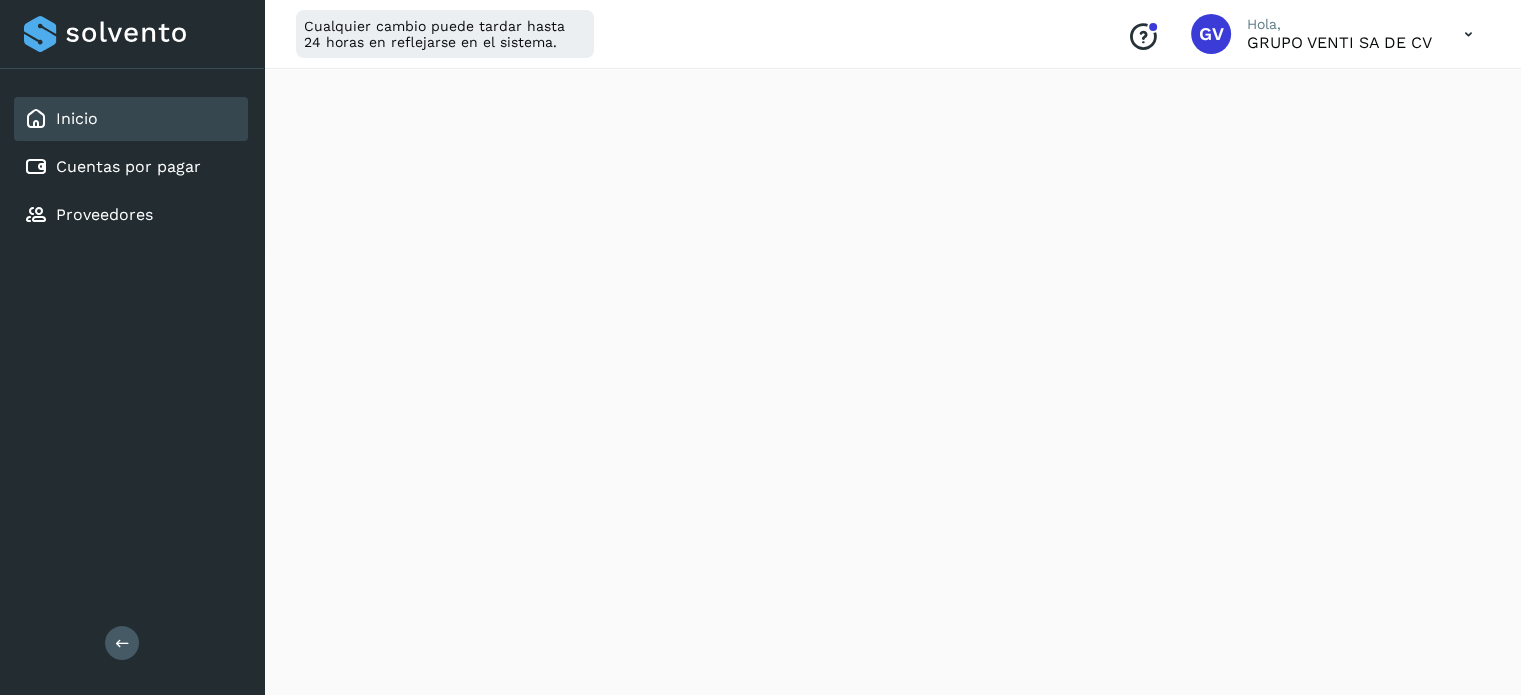 scroll, scrollTop: 0, scrollLeft: 0, axis: both 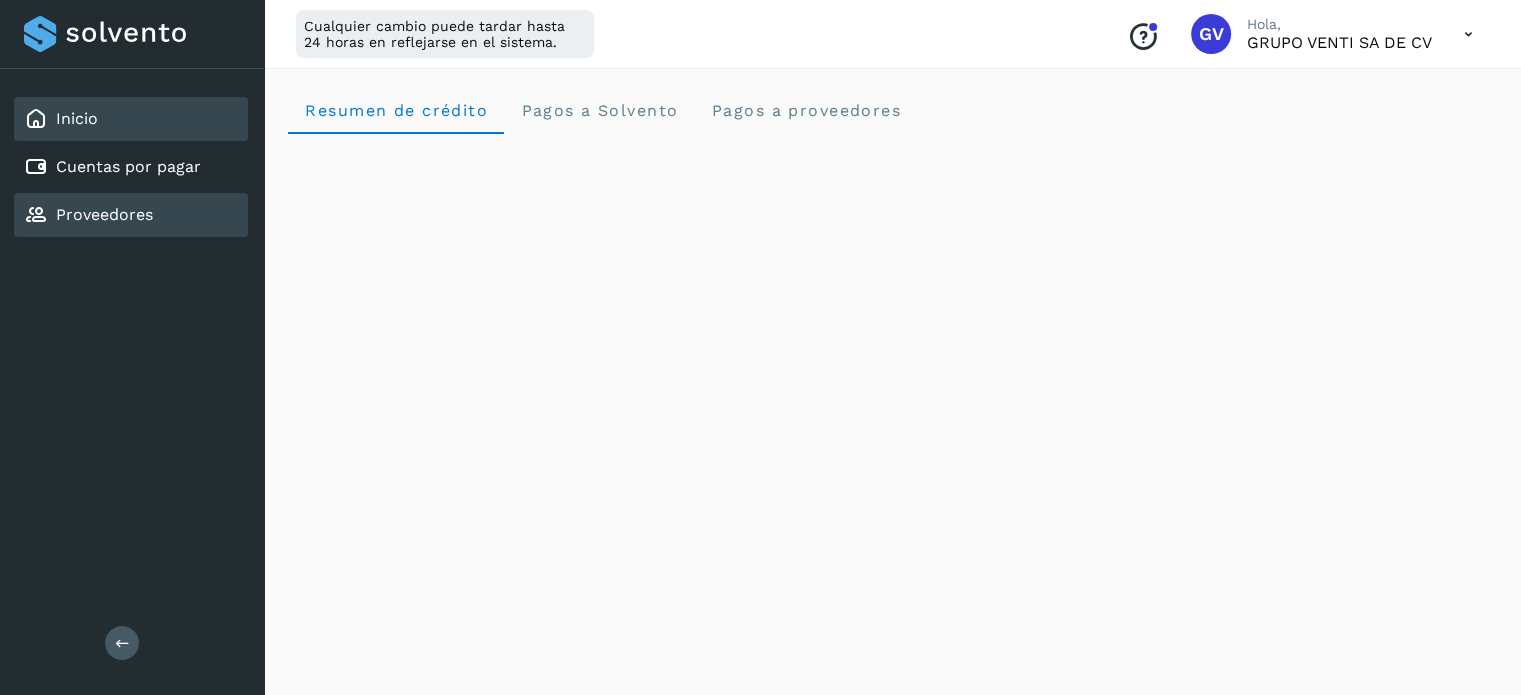 click on "Proveedores" at bounding box center (104, 214) 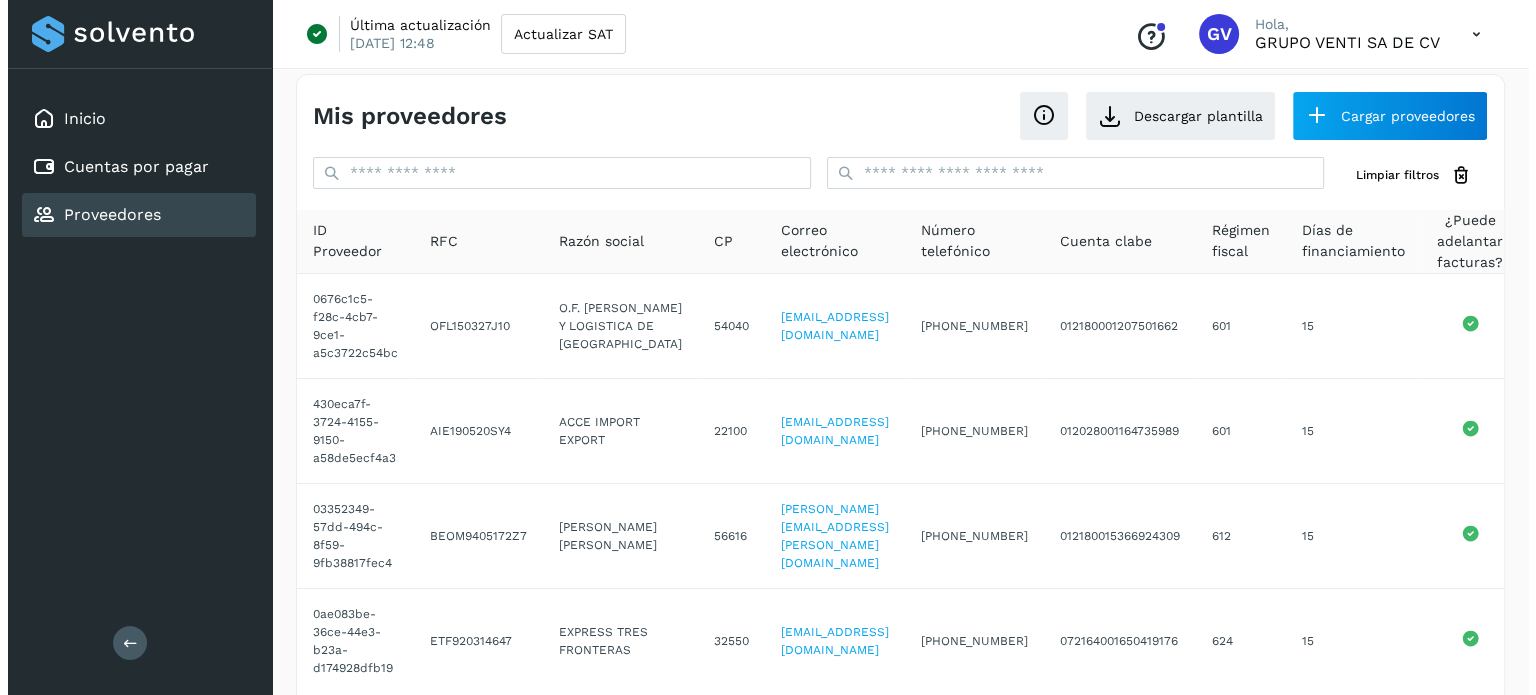 scroll, scrollTop: 0, scrollLeft: 0, axis: both 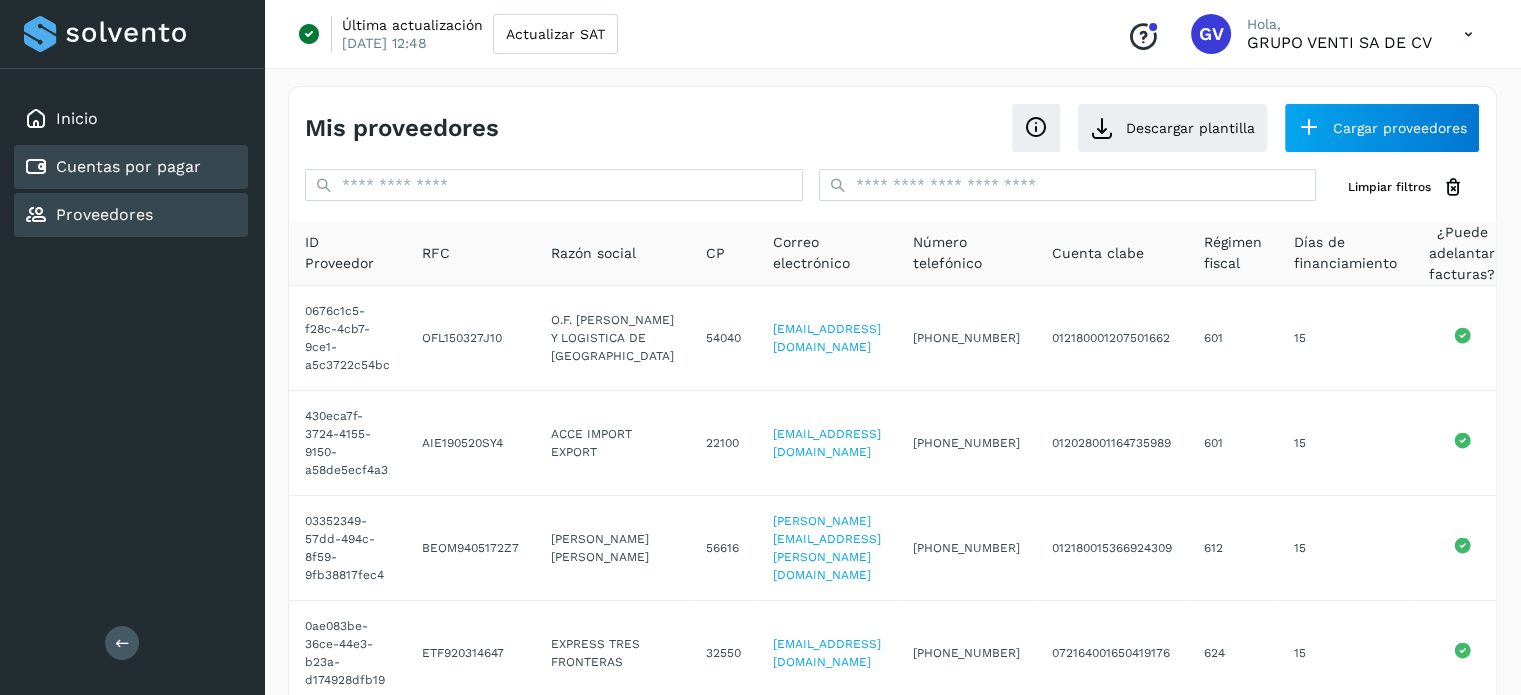 click on "Cuentas por pagar" 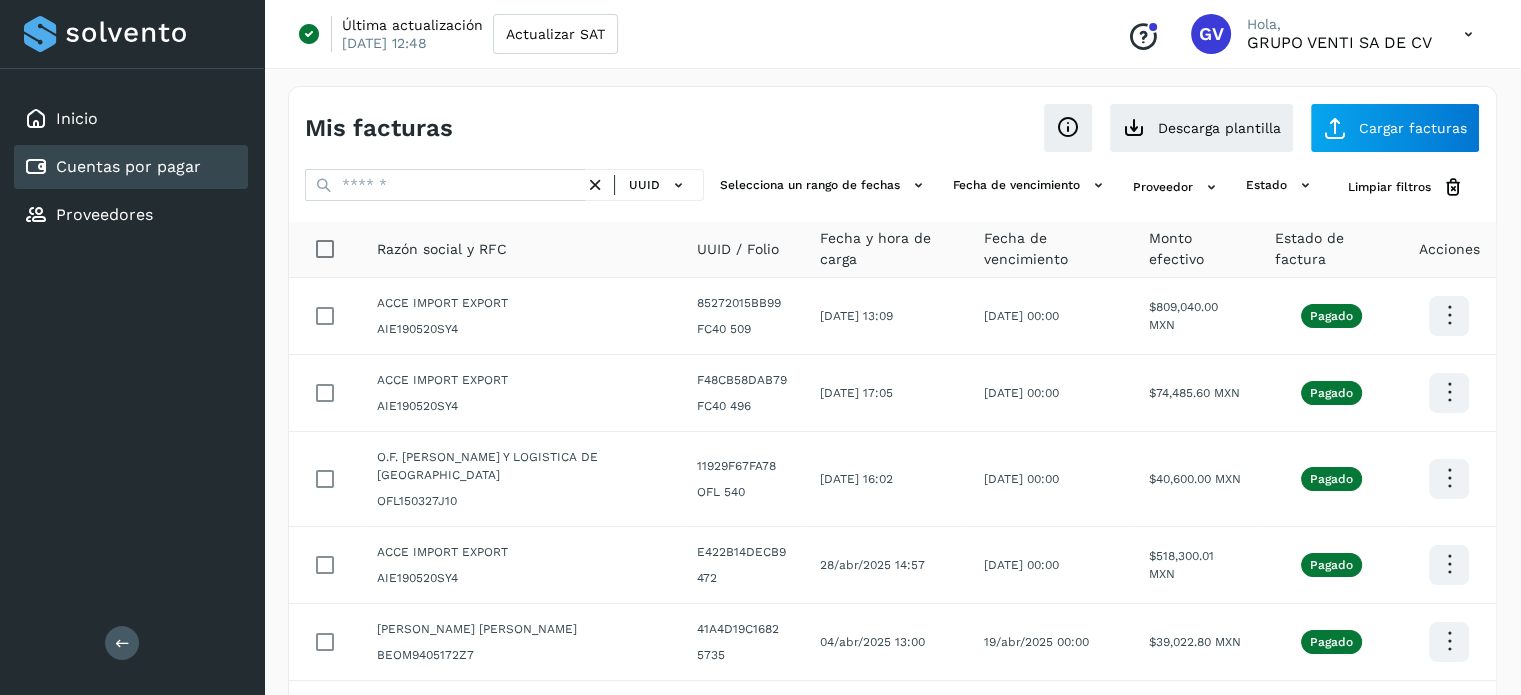 click at bounding box center (1468, 34) 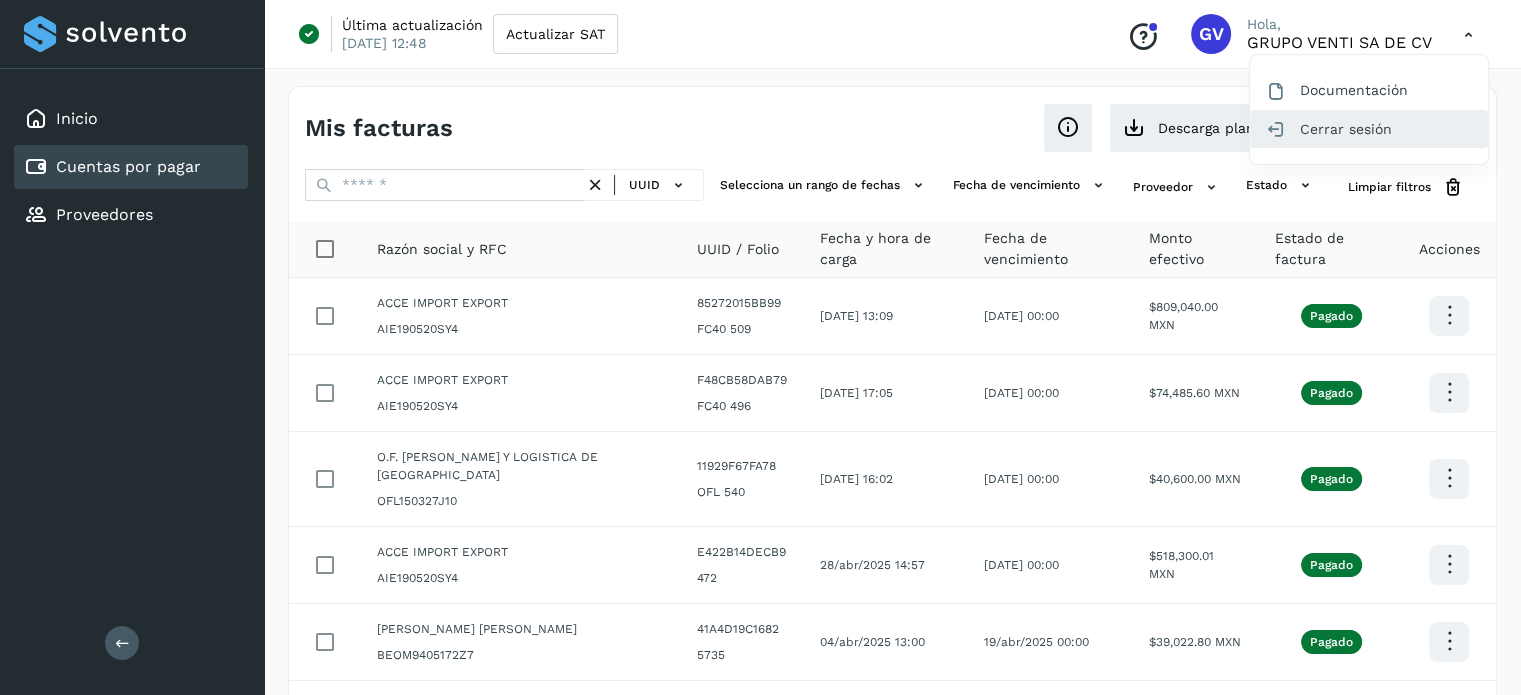 click on "Cerrar sesión" 